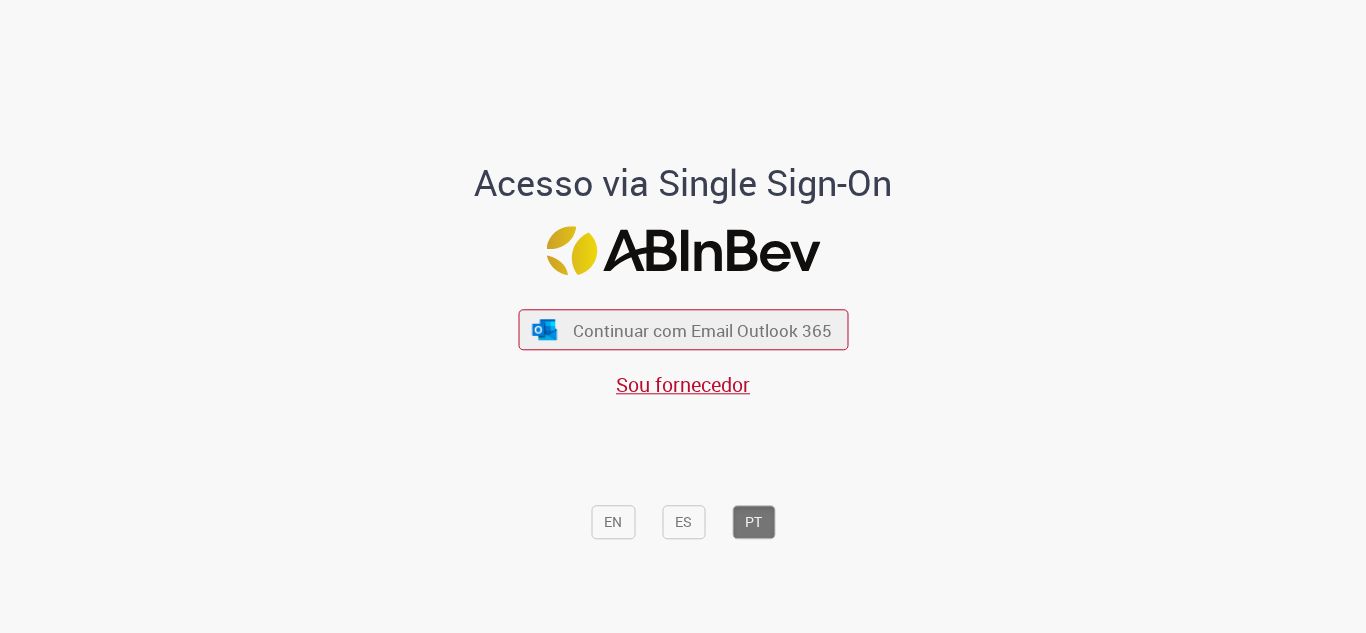 scroll, scrollTop: 0, scrollLeft: 0, axis: both 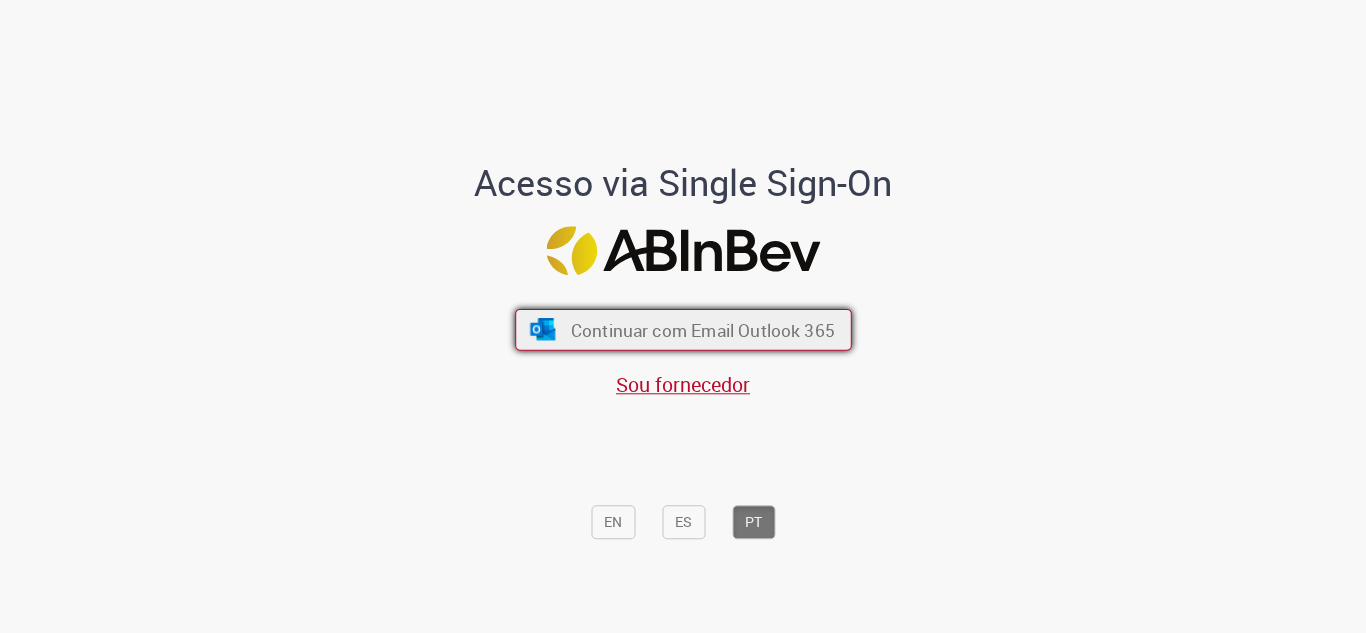 click on "Continuar com Email Outlook 365" at bounding box center [702, 329] 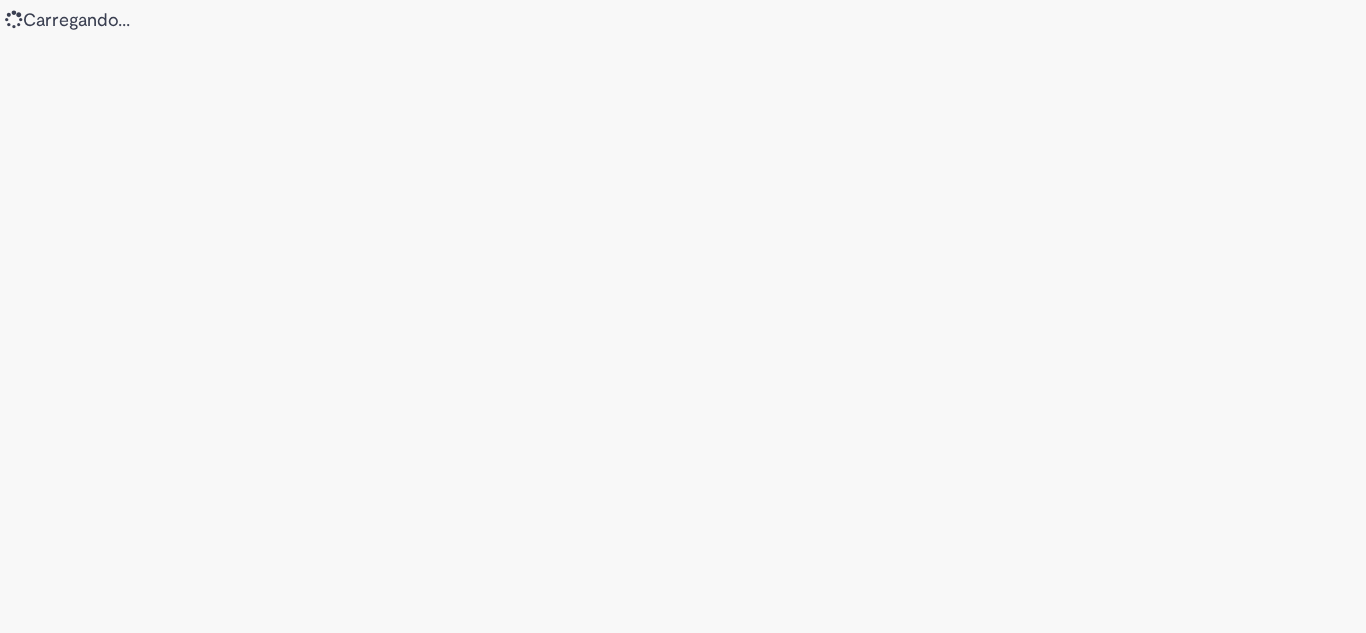 scroll, scrollTop: 0, scrollLeft: 0, axis: both 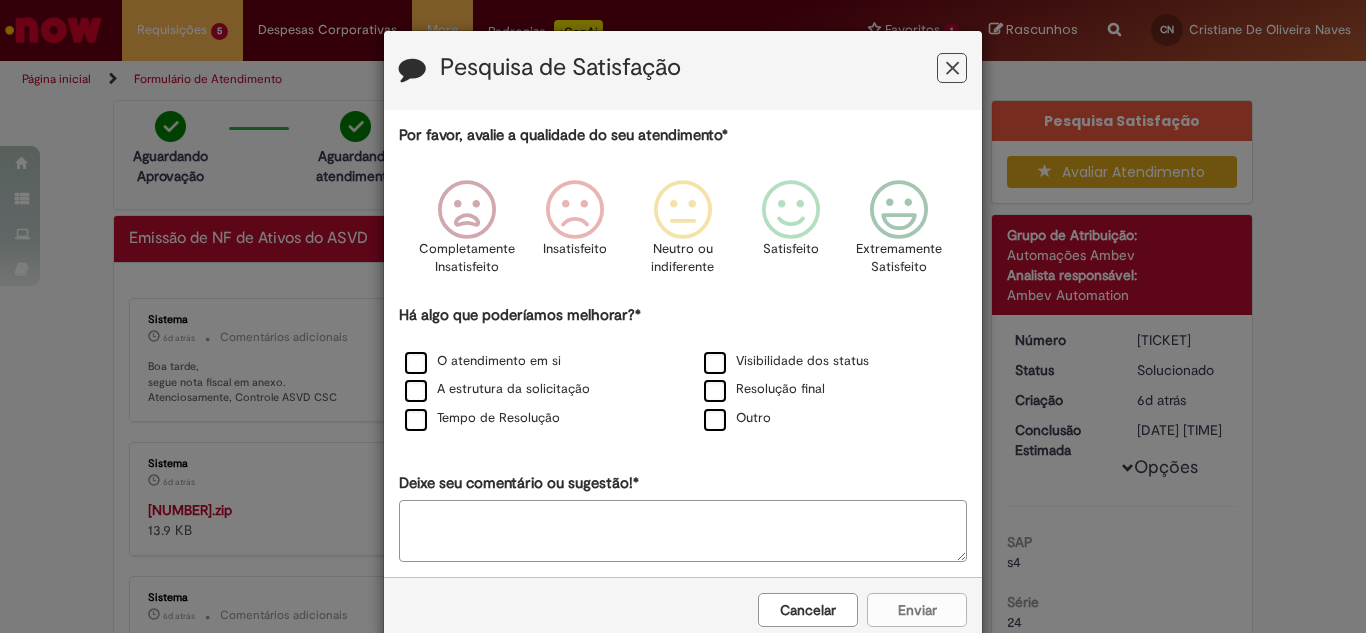 click at bounding box center (952, 68) 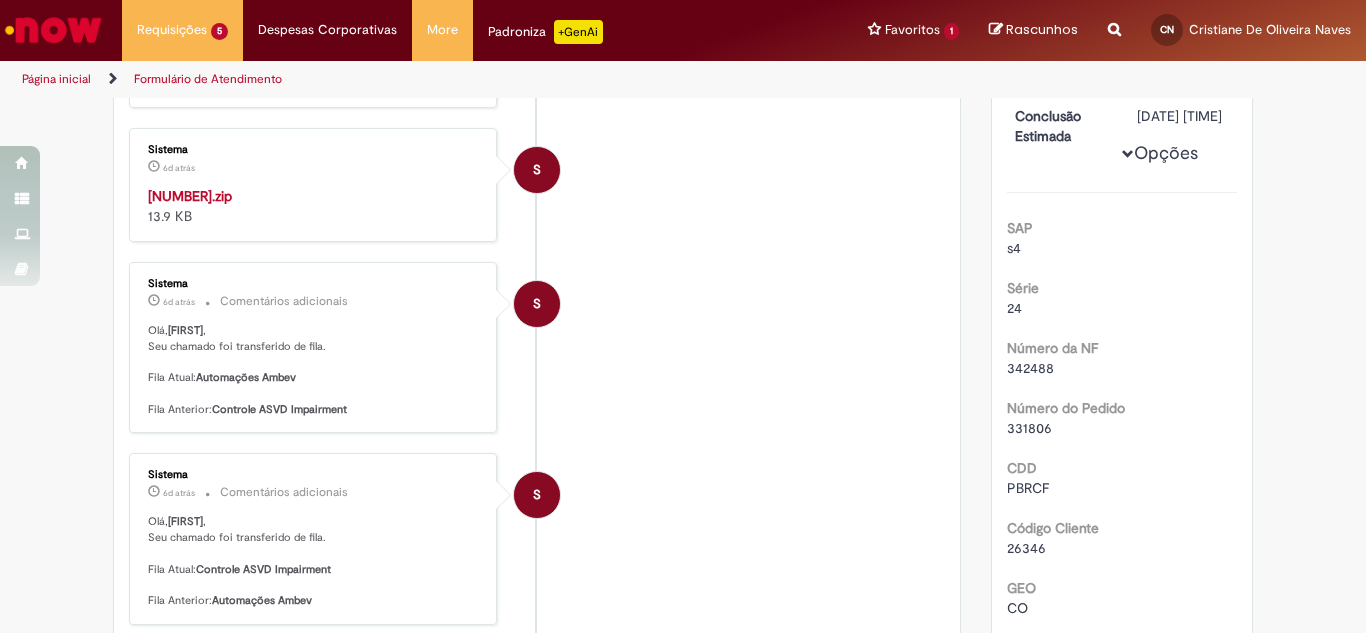 scroll, scrollTop: 0, scrollLeft: 0, axis: both 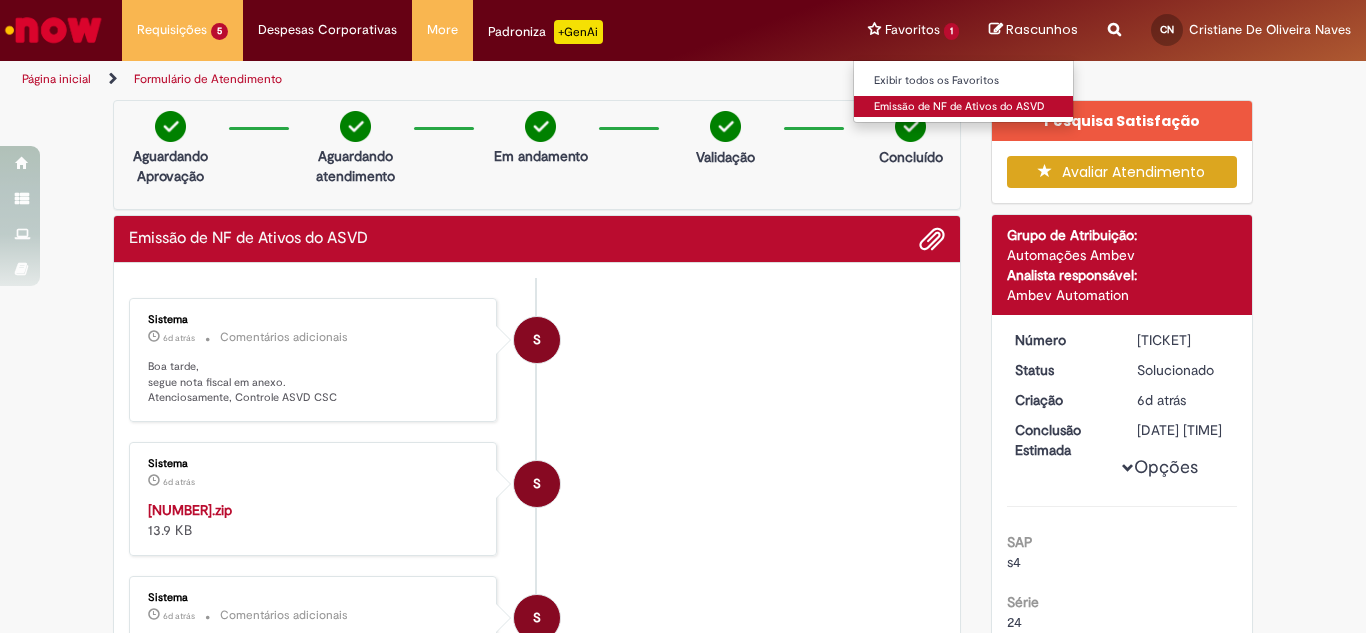 click on "Emissão de NF de Ativos do ASVD" at bounding box center [964, 107] 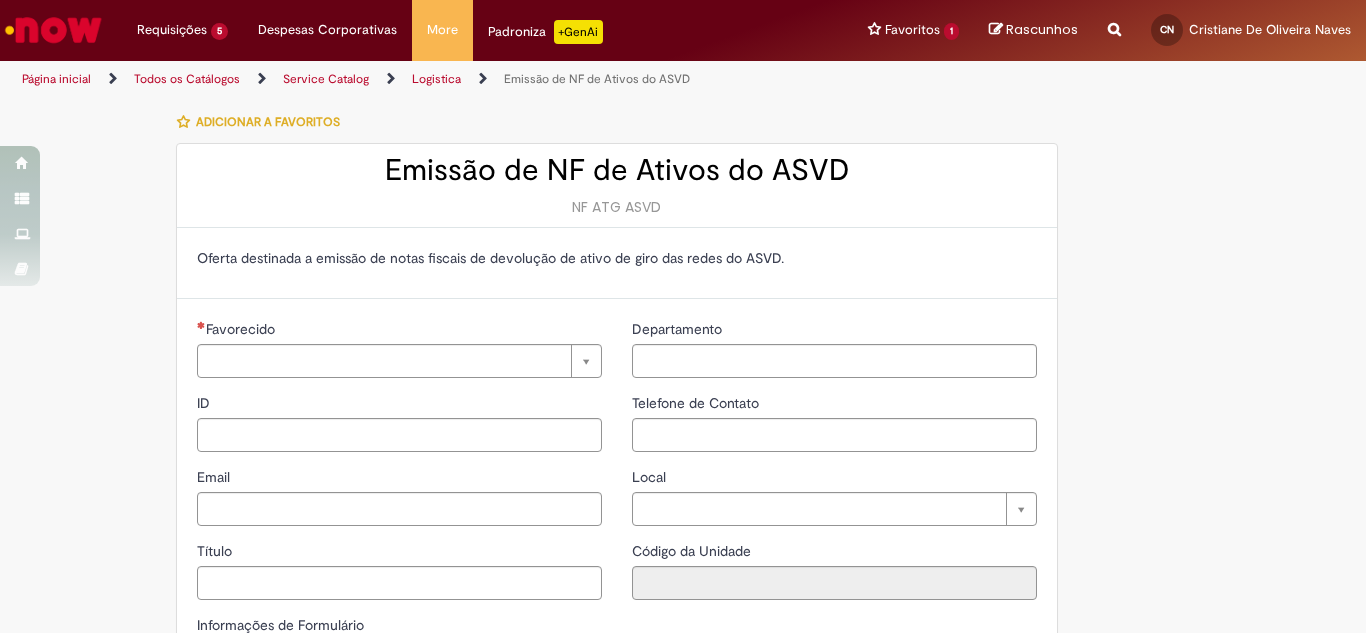 type on "**********" 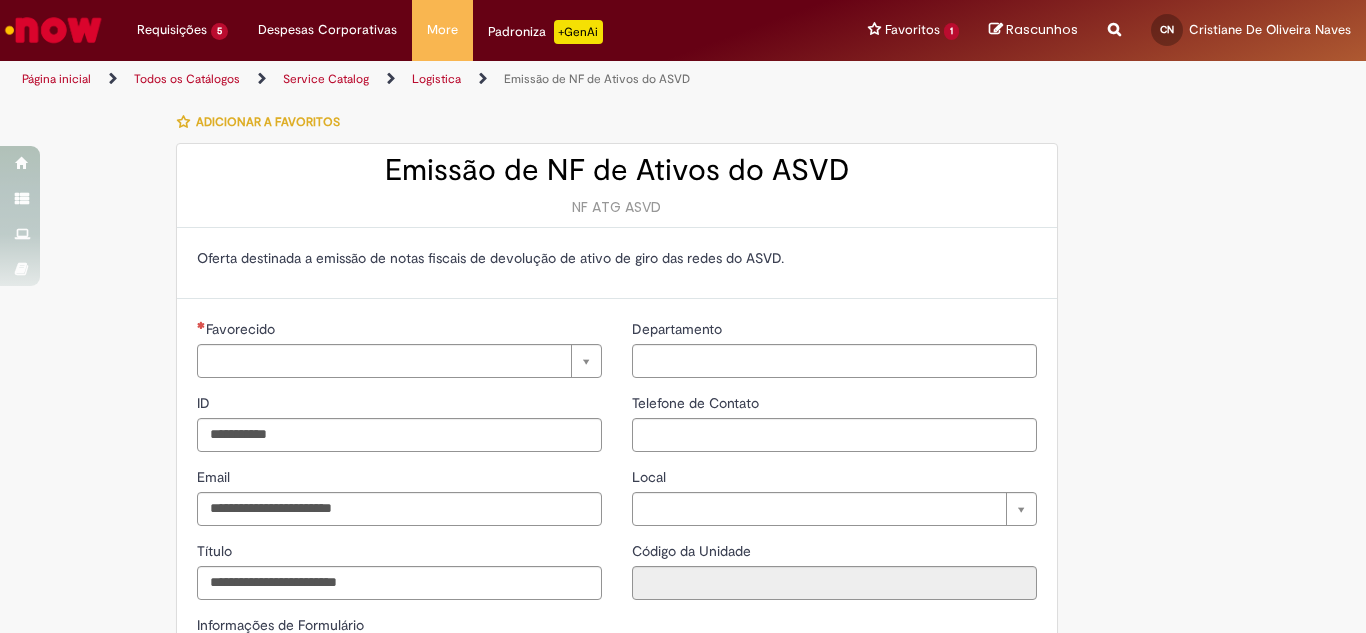 type on "**********" 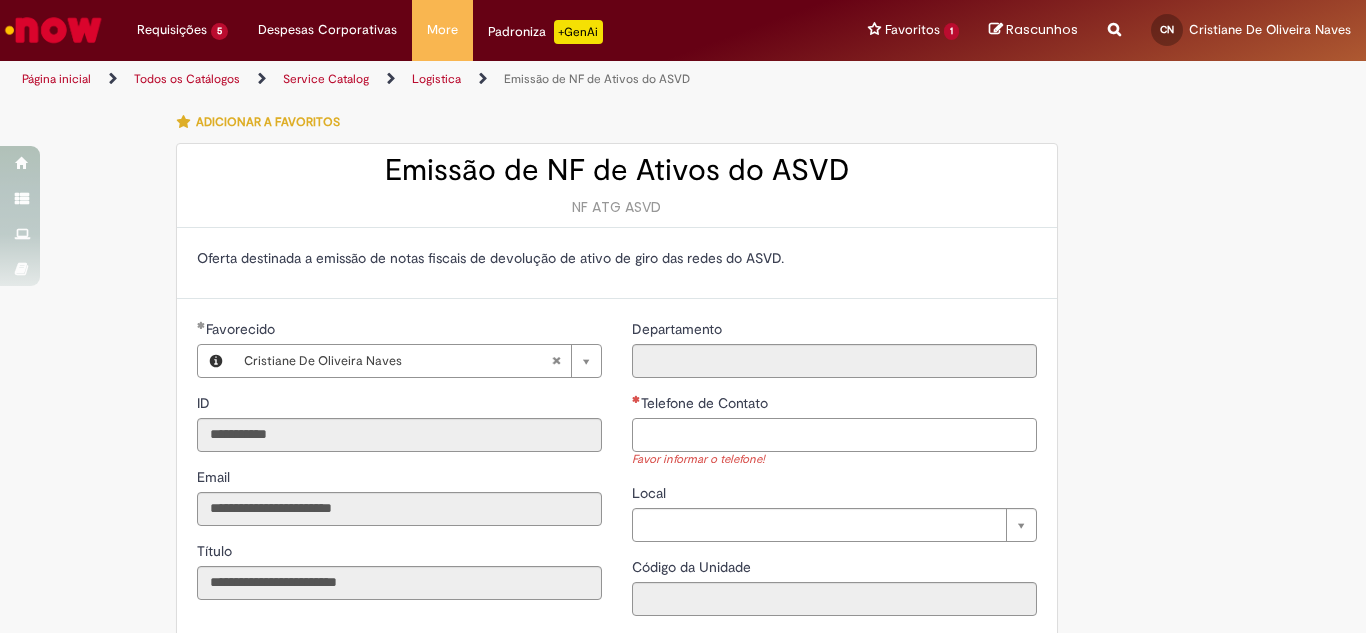 click on "Telefone de Contato" at bounding box center [834, 435] 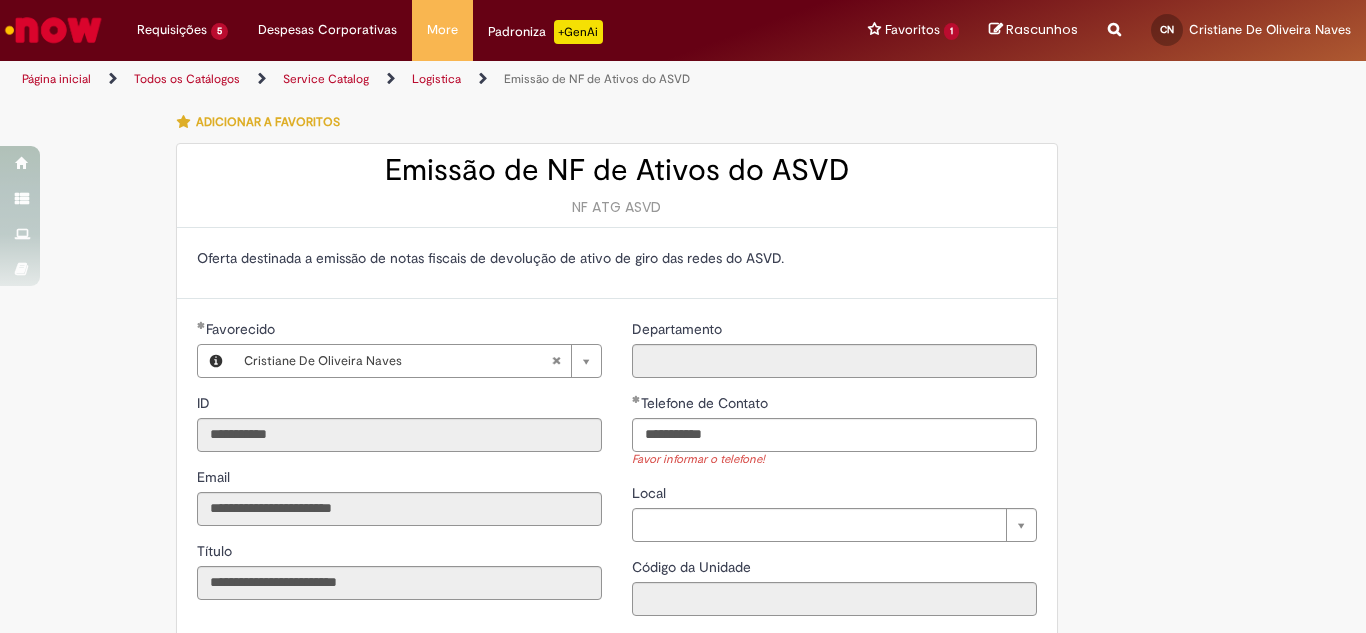 type on "**********" 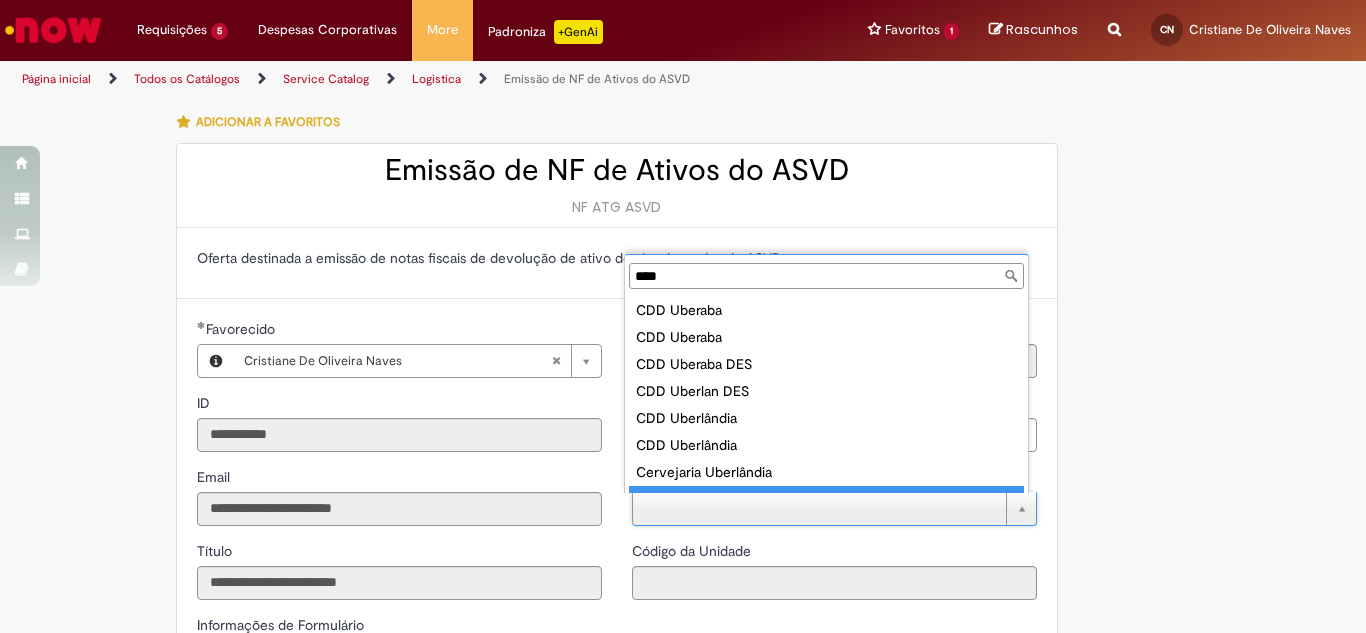 scroll, scrollTop: 16, scrollLeft: 0, axis: vertical 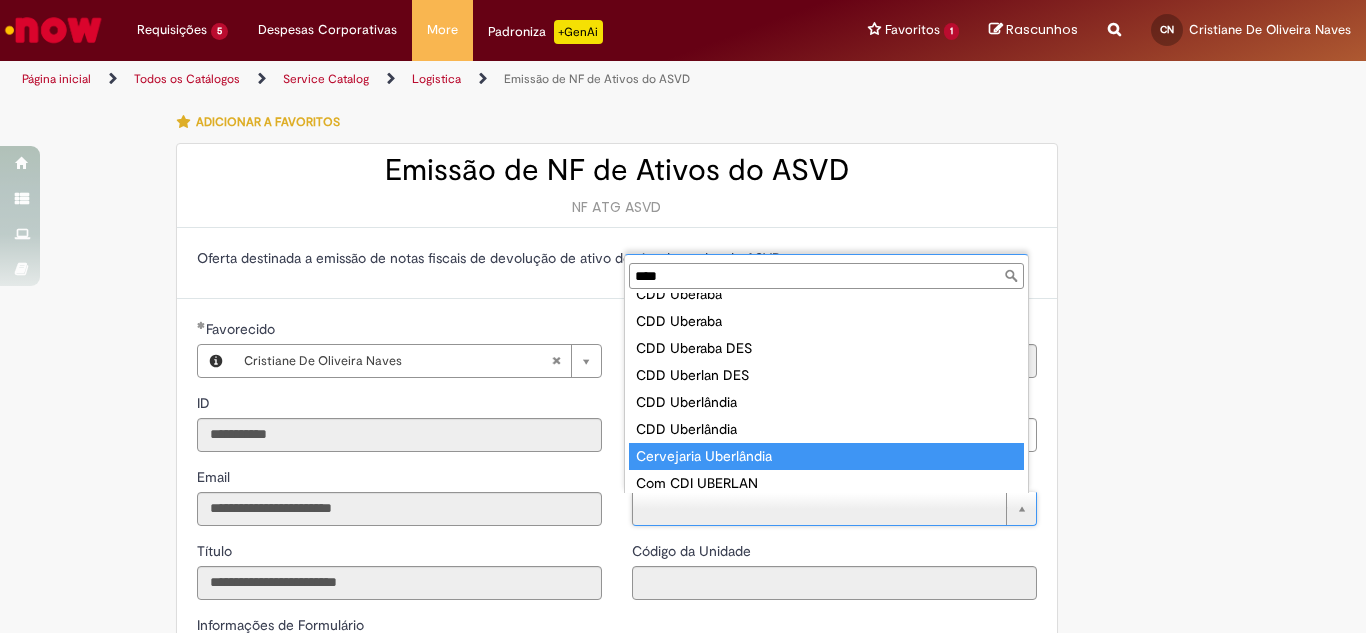 type on "****" 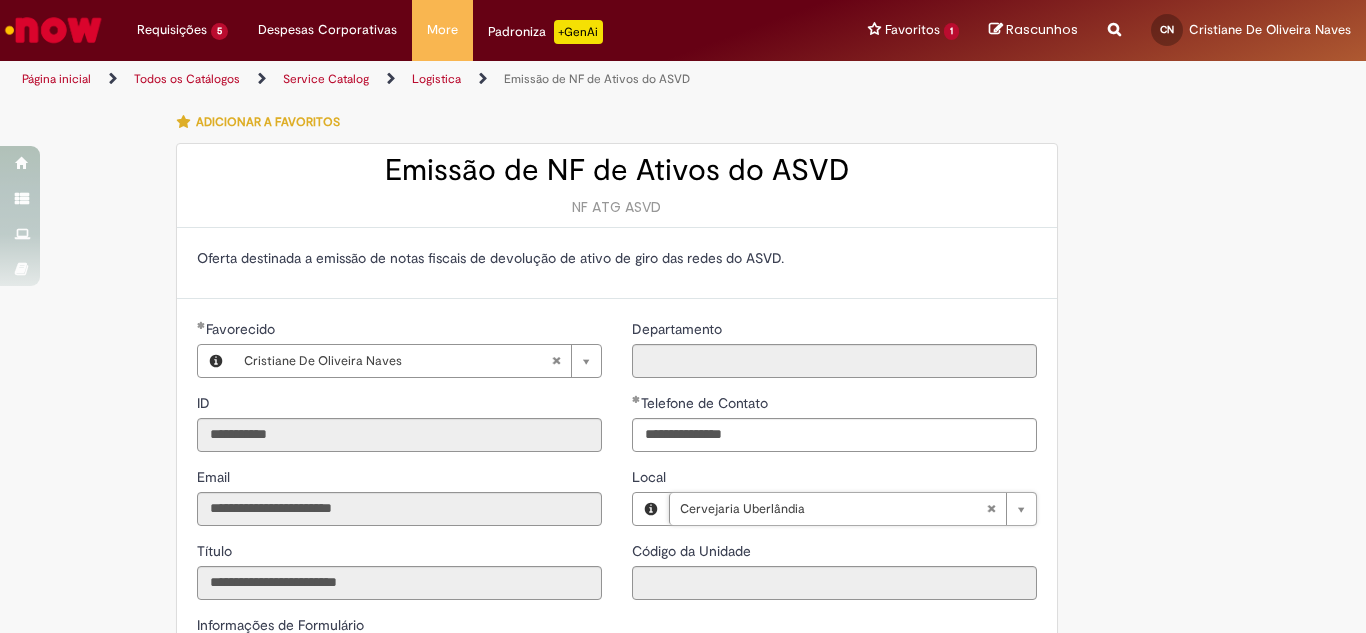 type on "****" 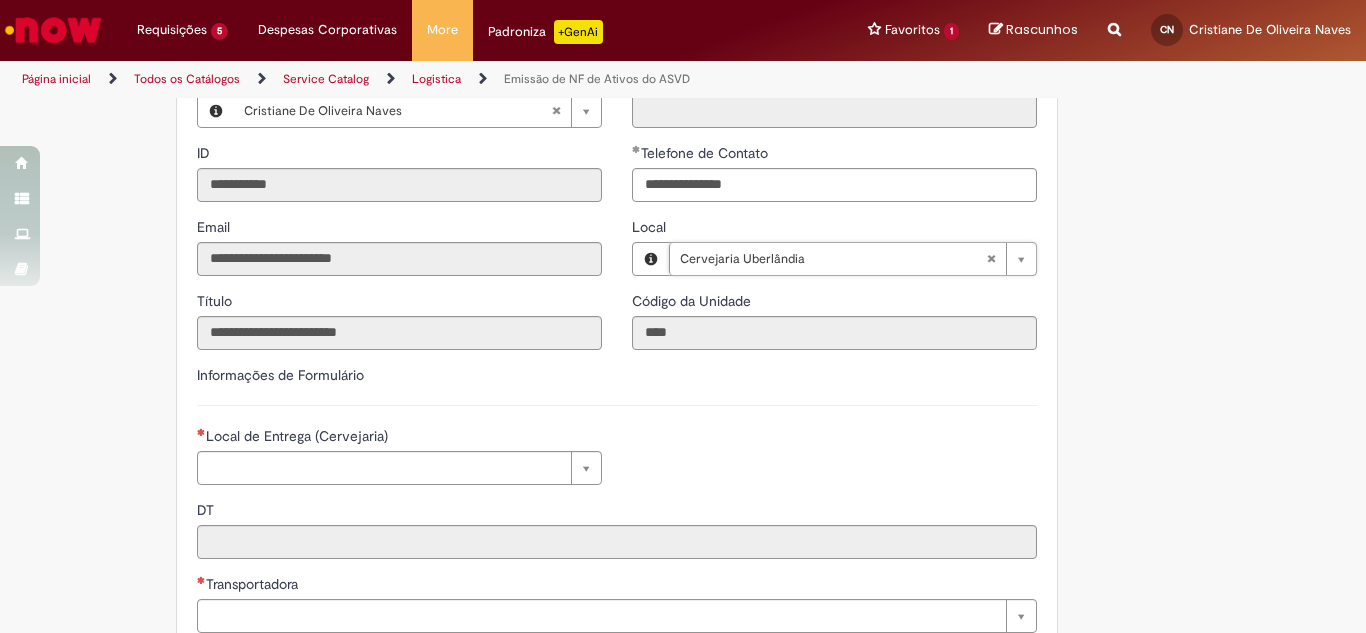 scroll, scrollTop: 300, scrollLeft: 0, axis: vertical 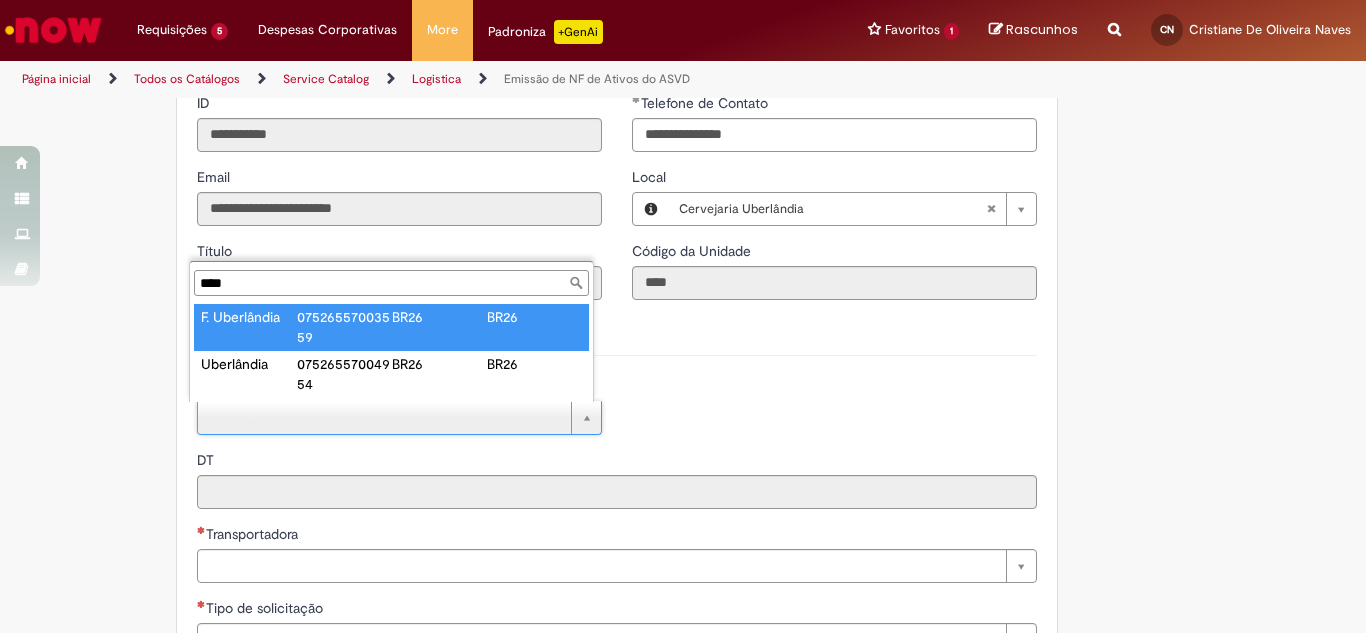 type on "****" 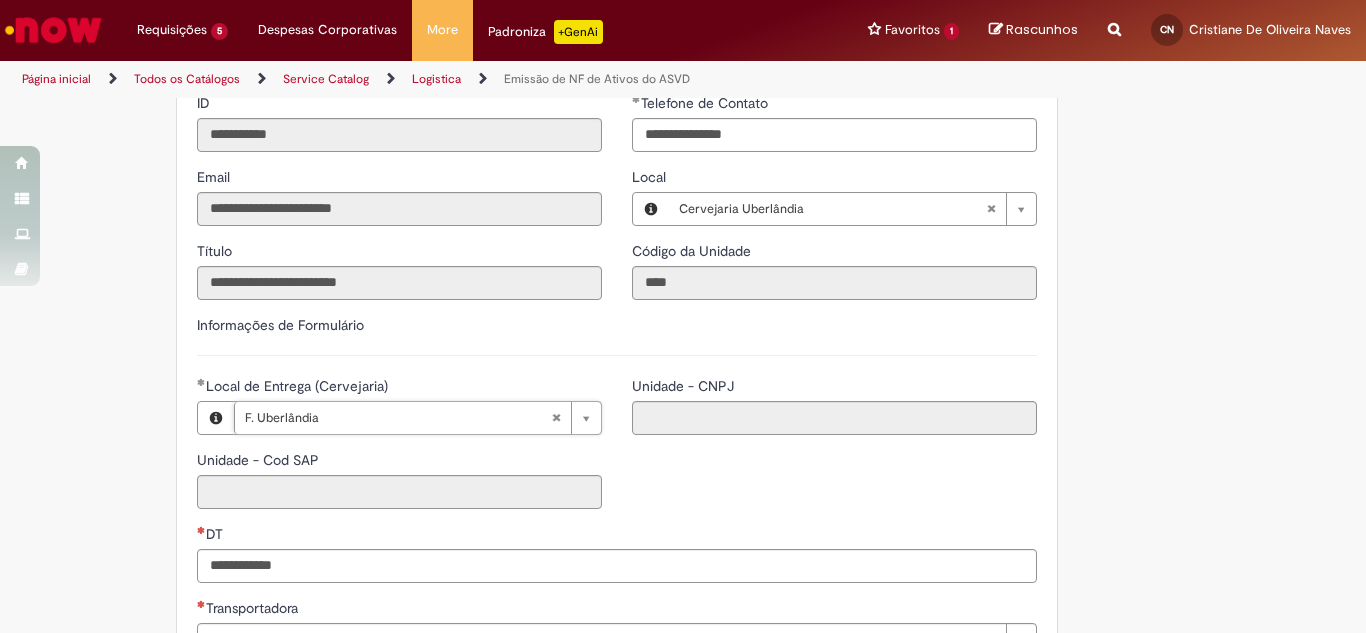 type on "****" 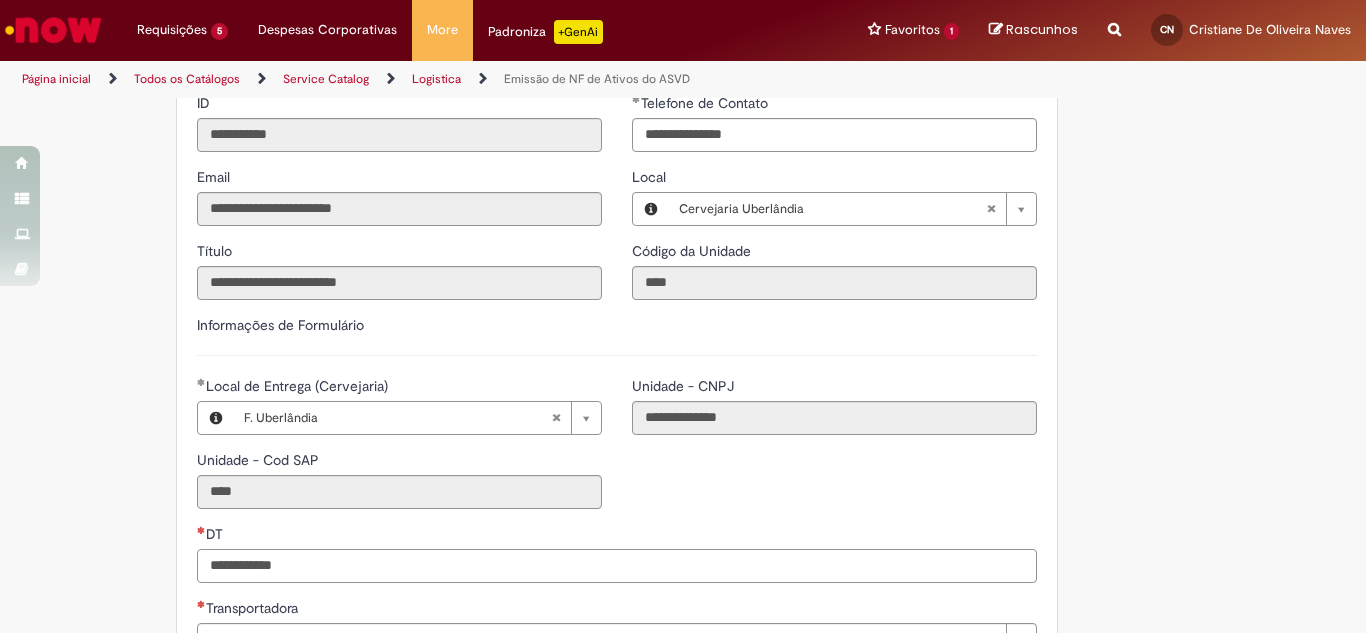 click on "DT" at bounding box center (617, 566) 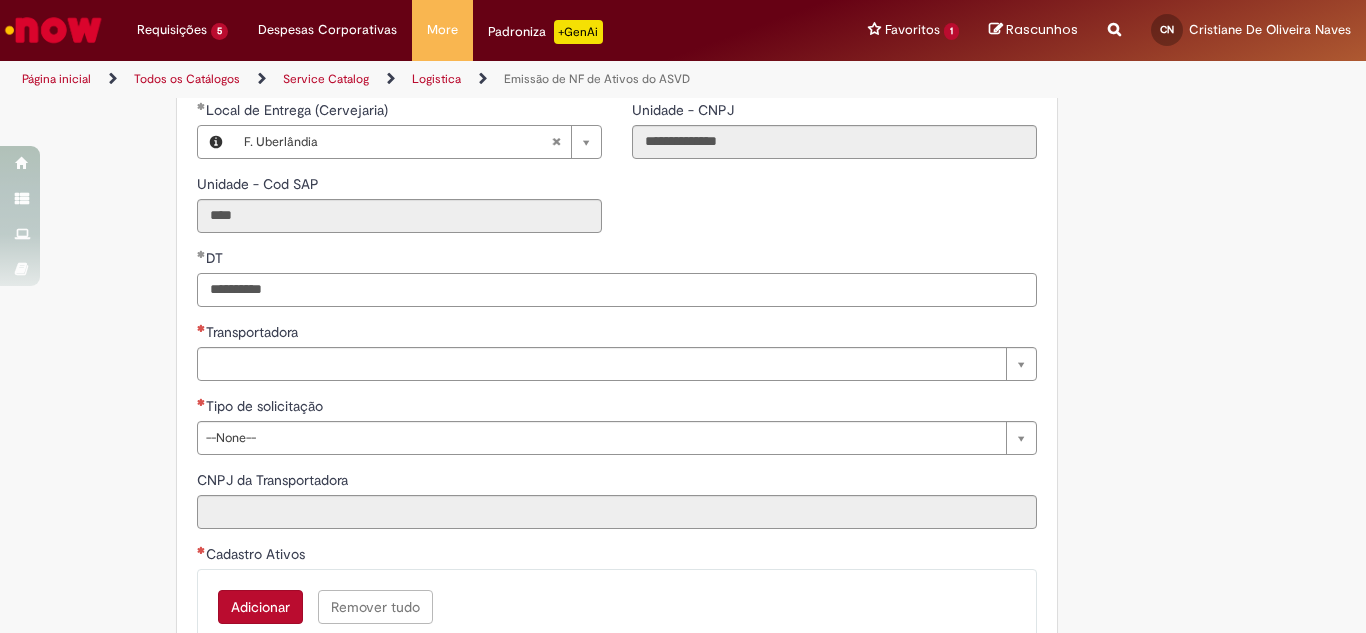 scroll, scrollTop: 600, scrollLeft: 0, axis: vertical 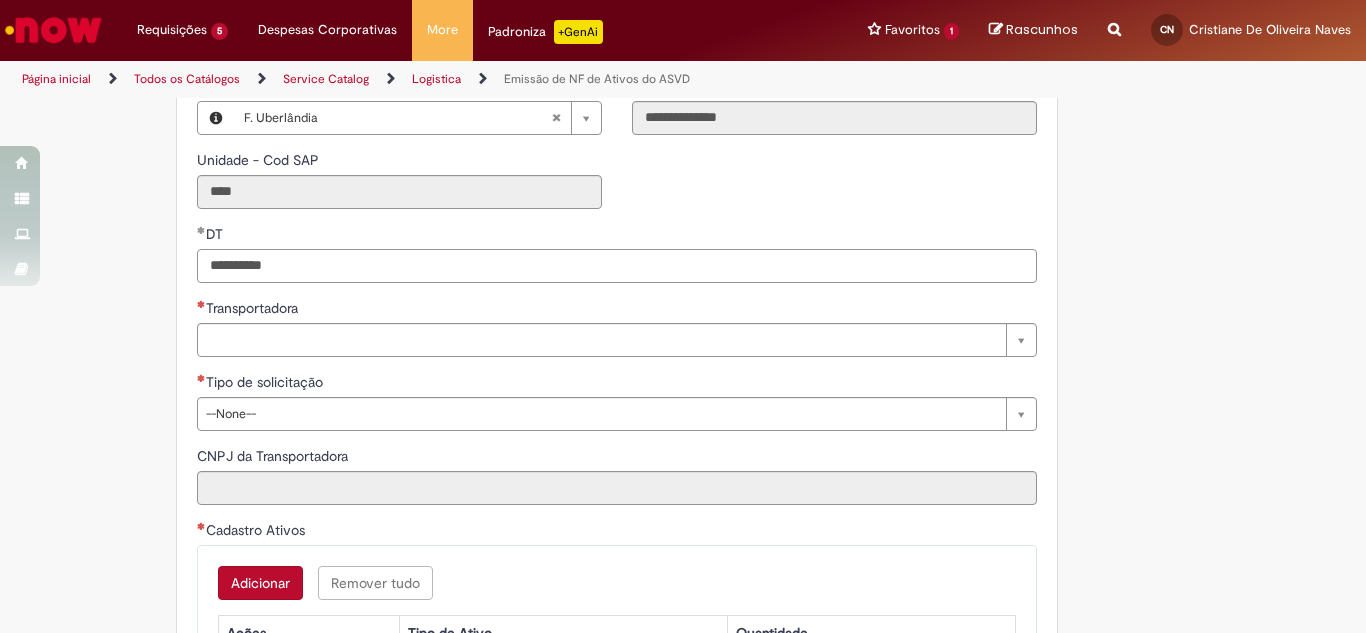 type on "**********" 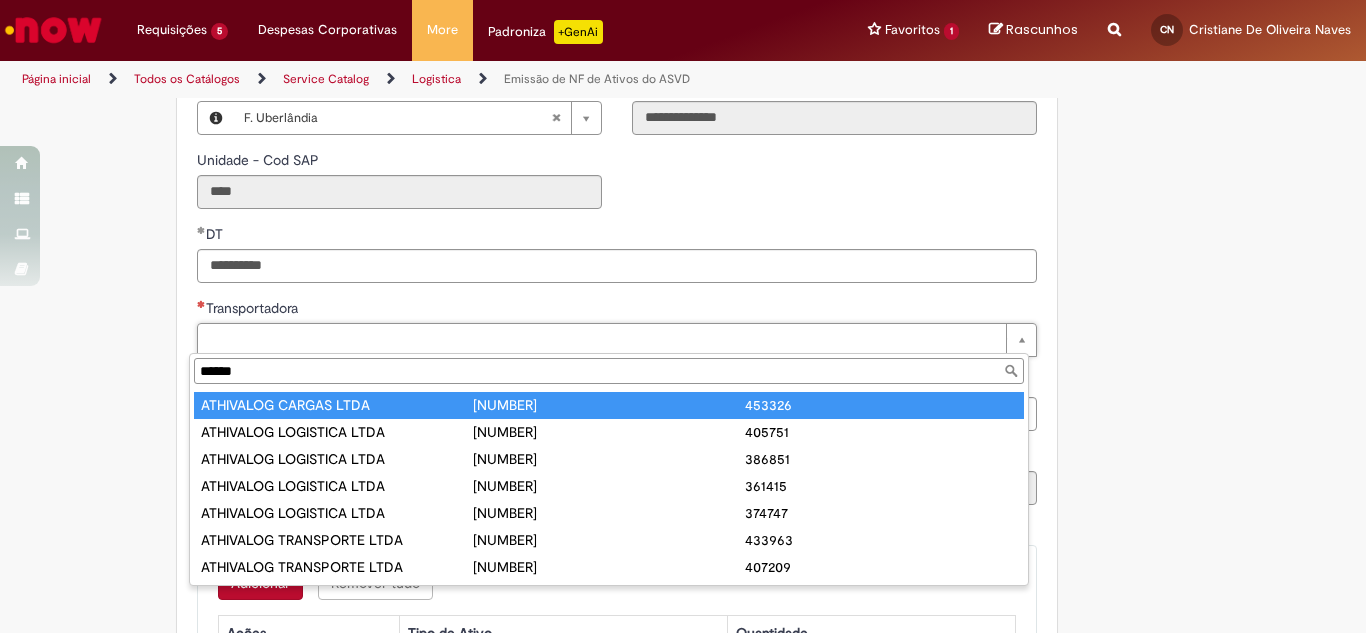 type on "******" 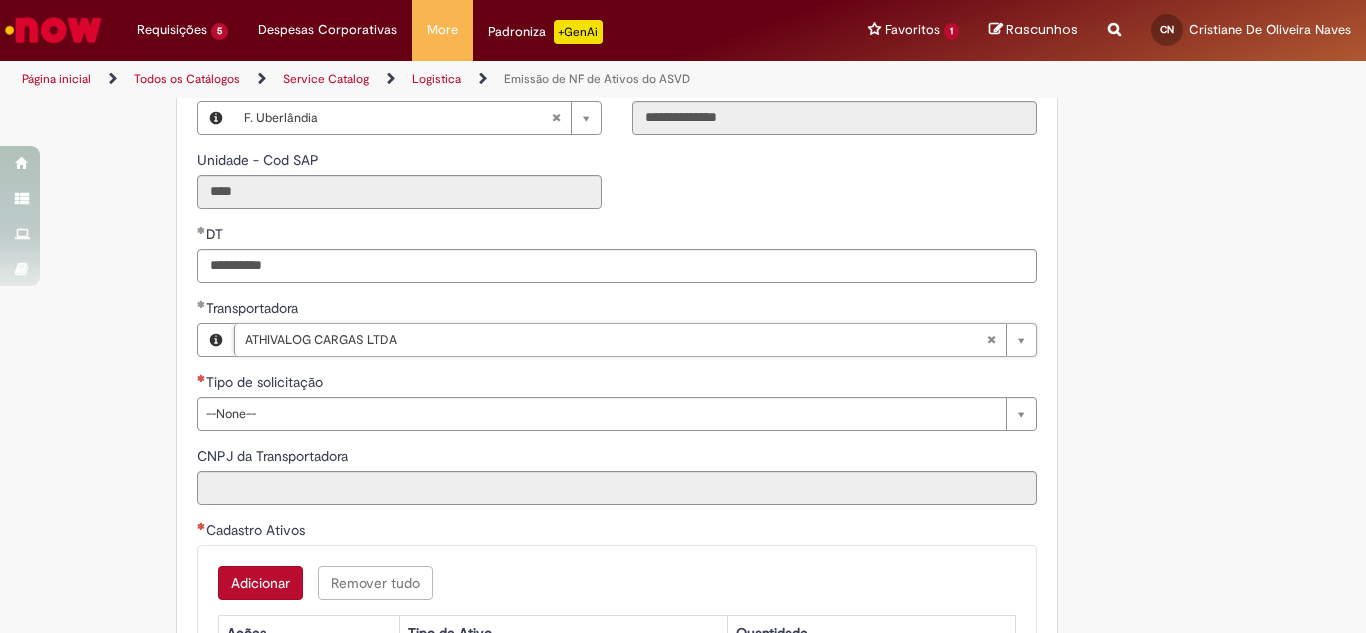 type on "**********" 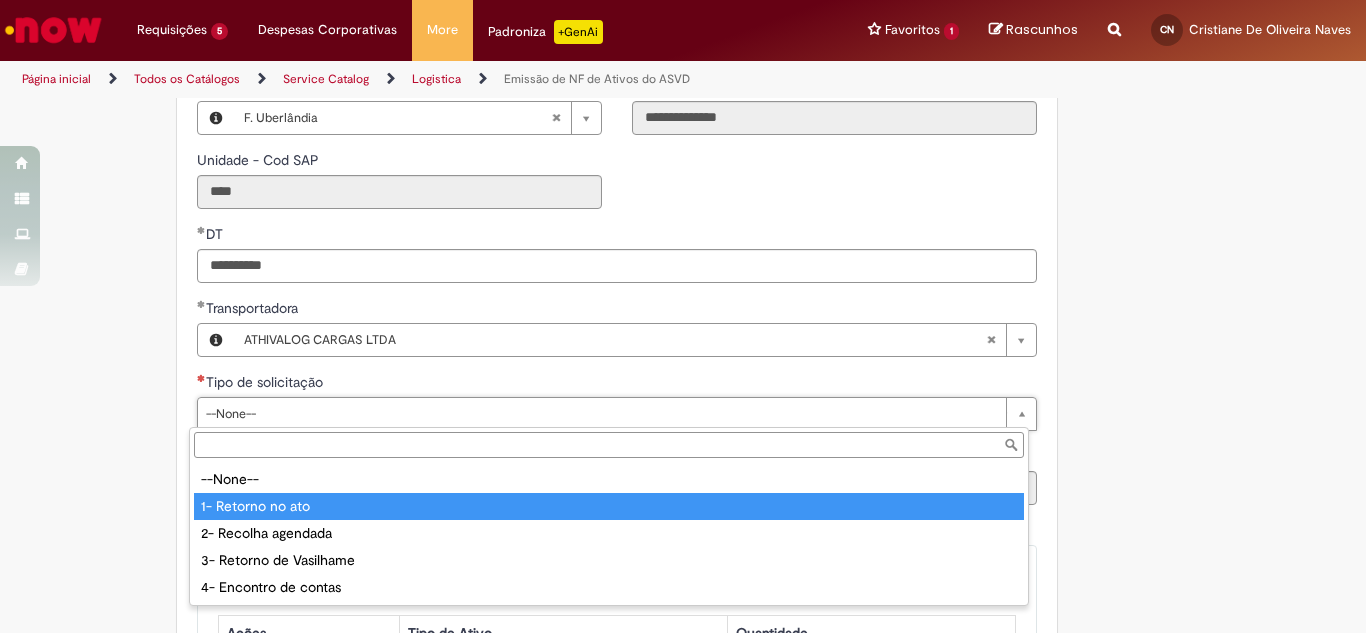 type on "**********" 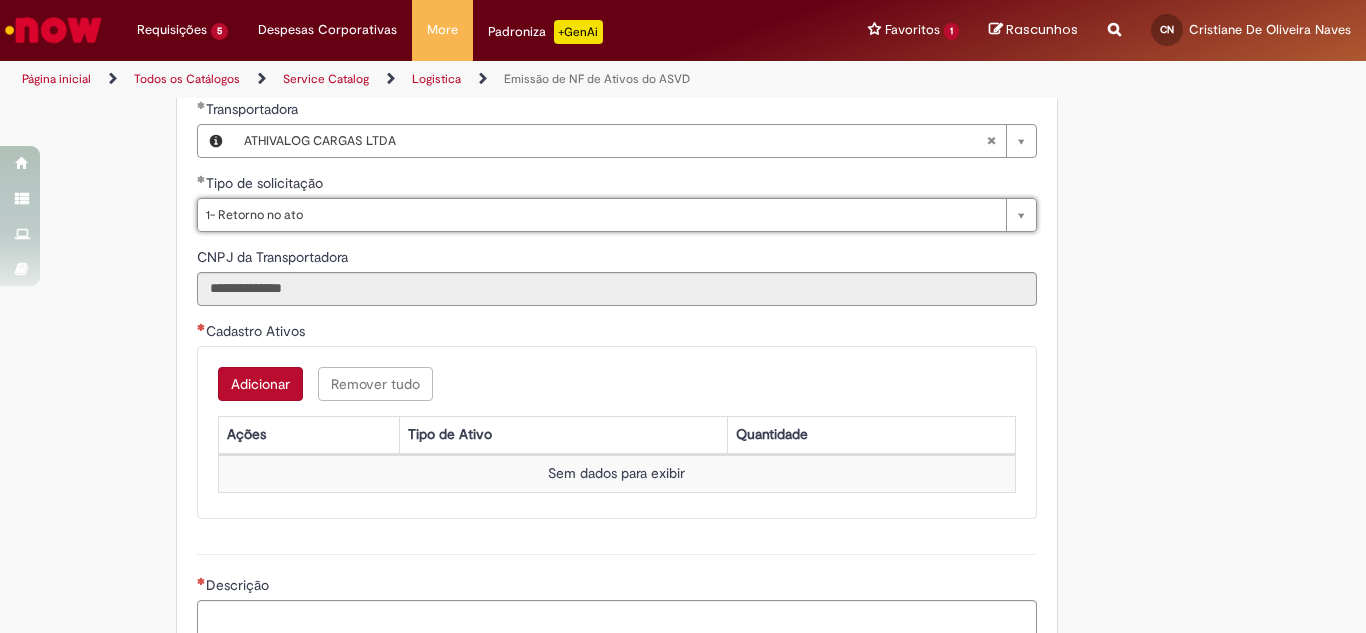 scroll, scrollTop: 800, scrollLeft: 0, axis: vertical 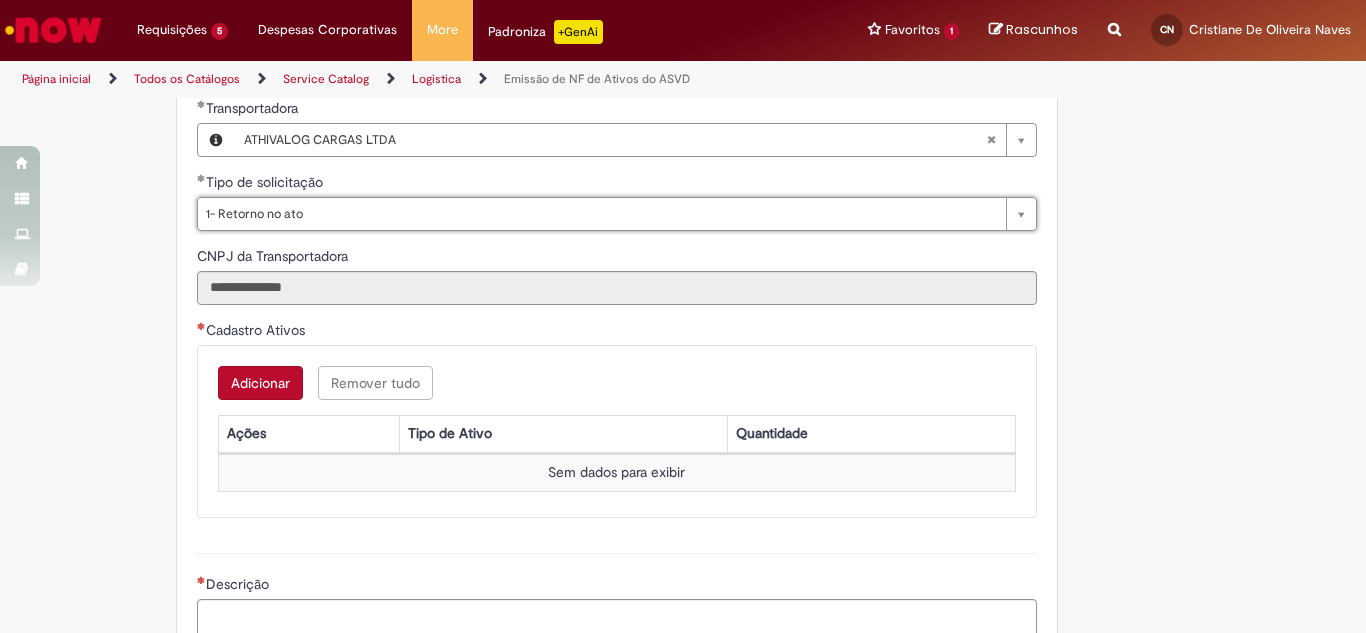 click on "Adicionar" at bounding box center (260, 383) 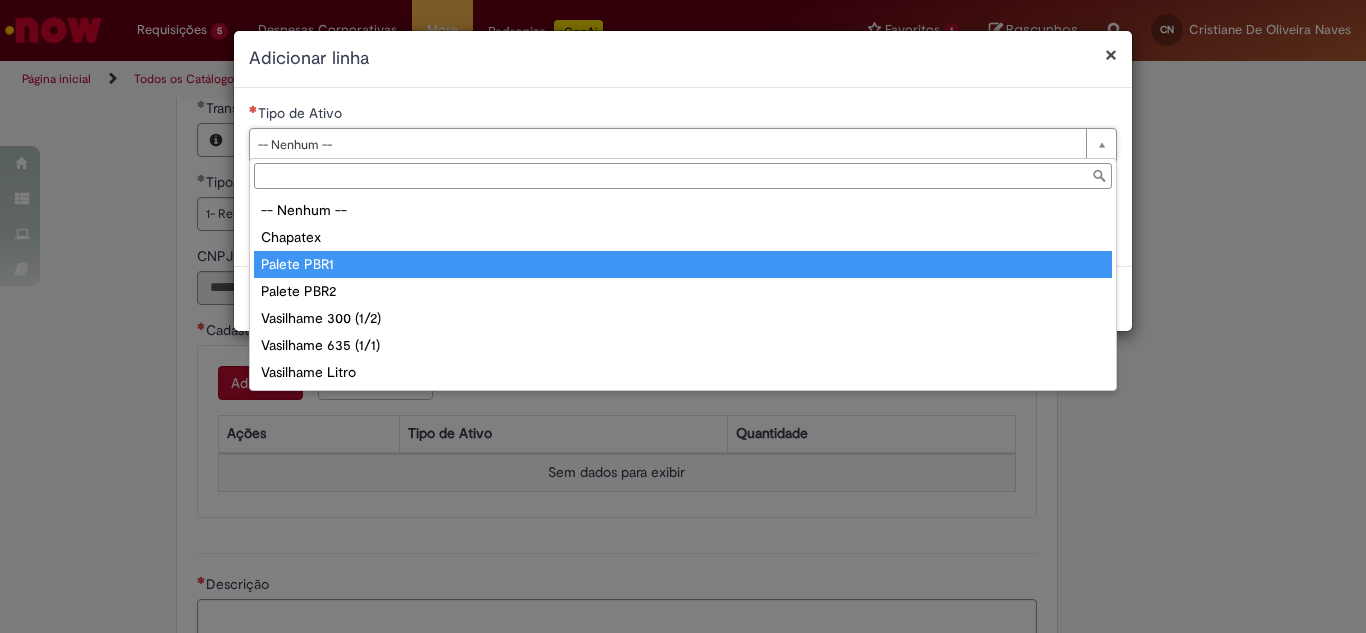 type on "**********" 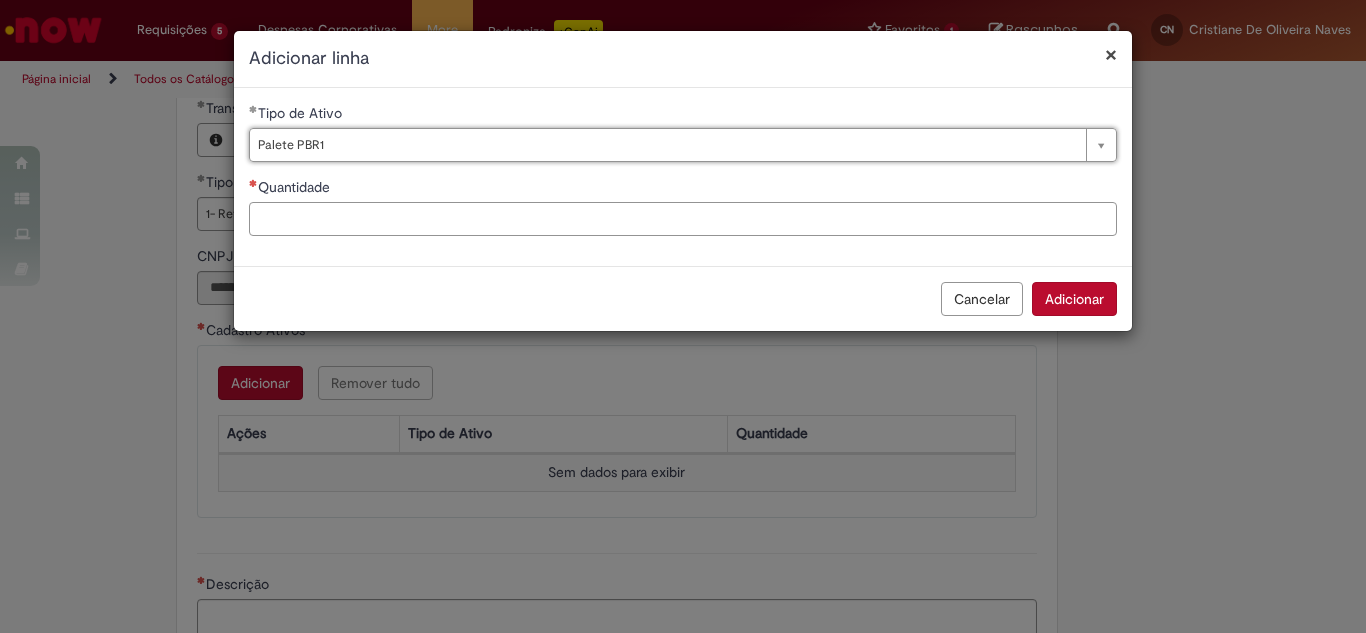 click on "Quantidade" at bounding box center (683, 219) 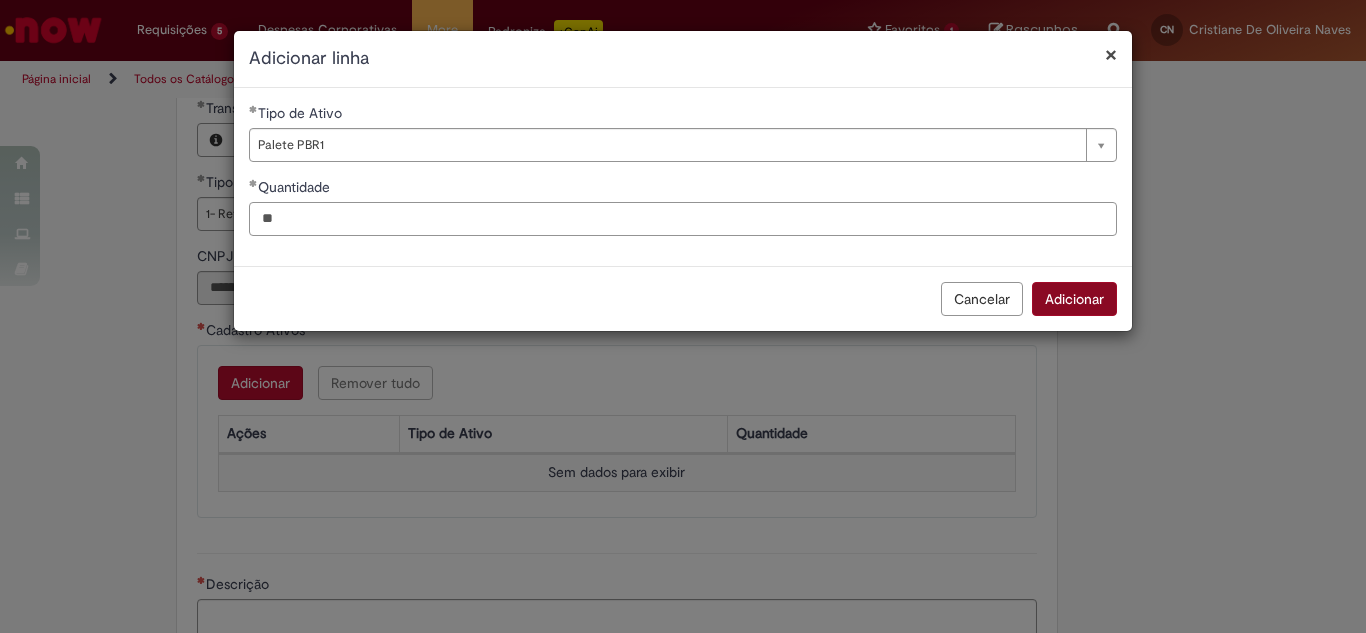 type on "**" 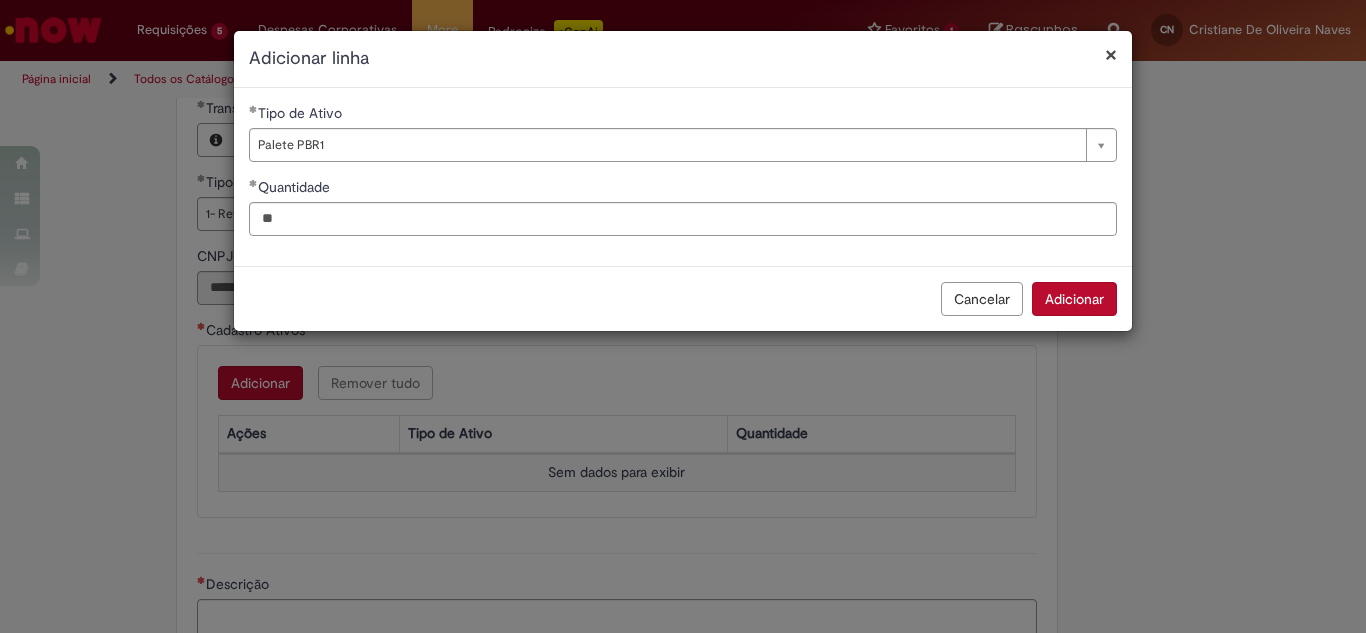 click on "Adicionar" at bounding box center (1074, 299) 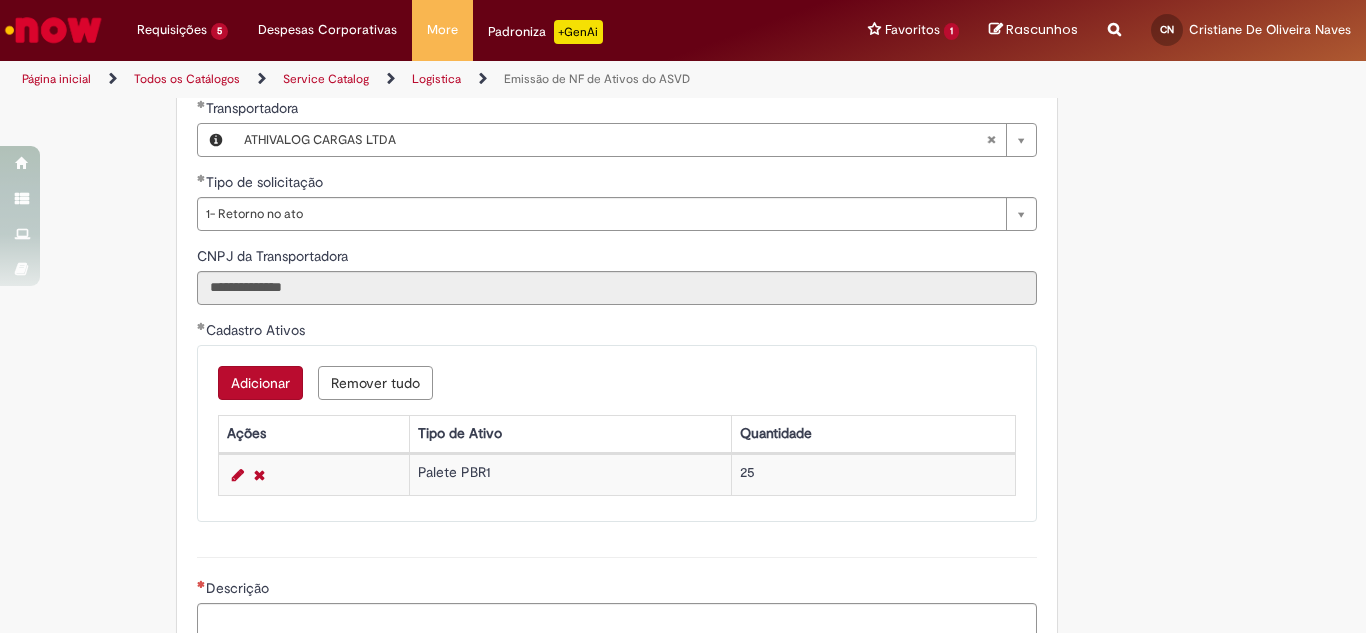 click on "Adicionar" at bounding box center (260, 383) 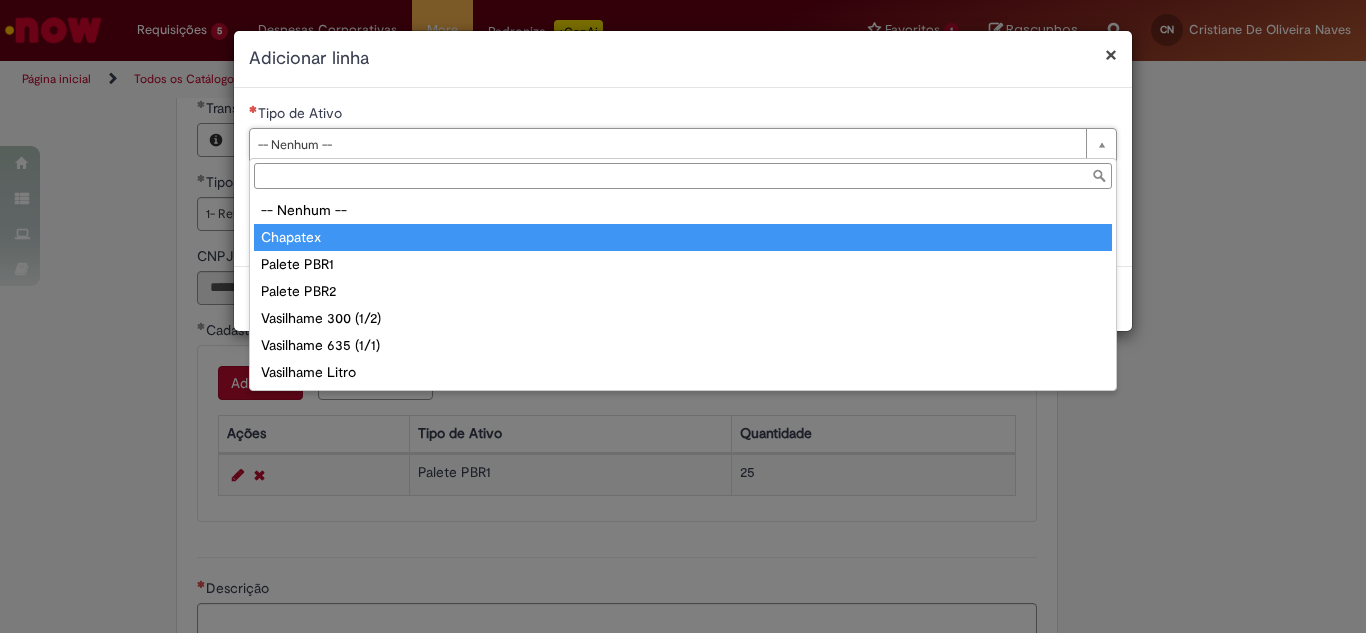 type on "********" 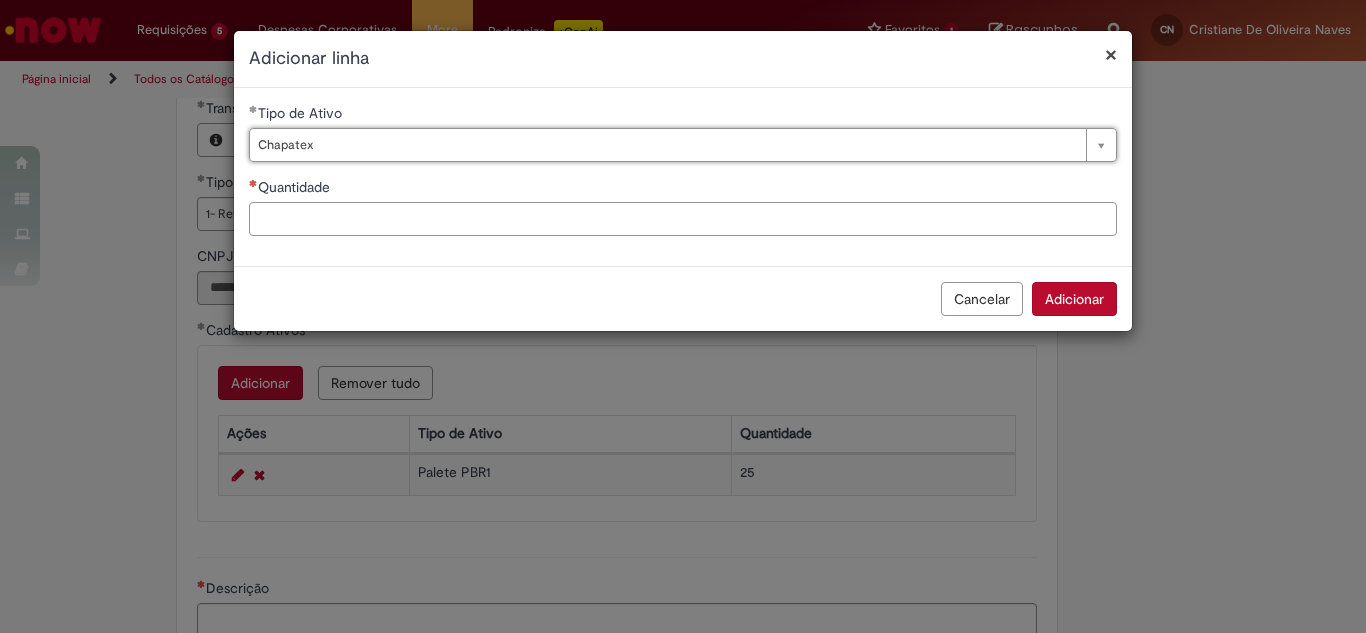 click on "Quantidade" at bounding box center (683, 219) 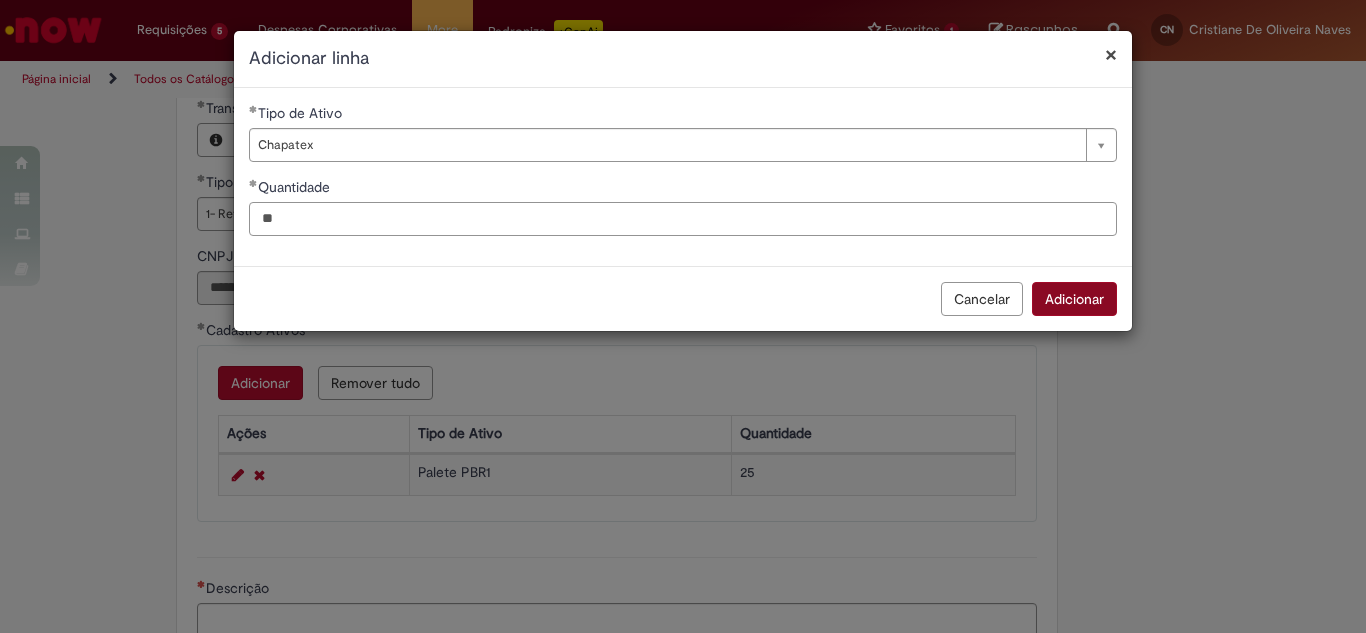 type on "**" 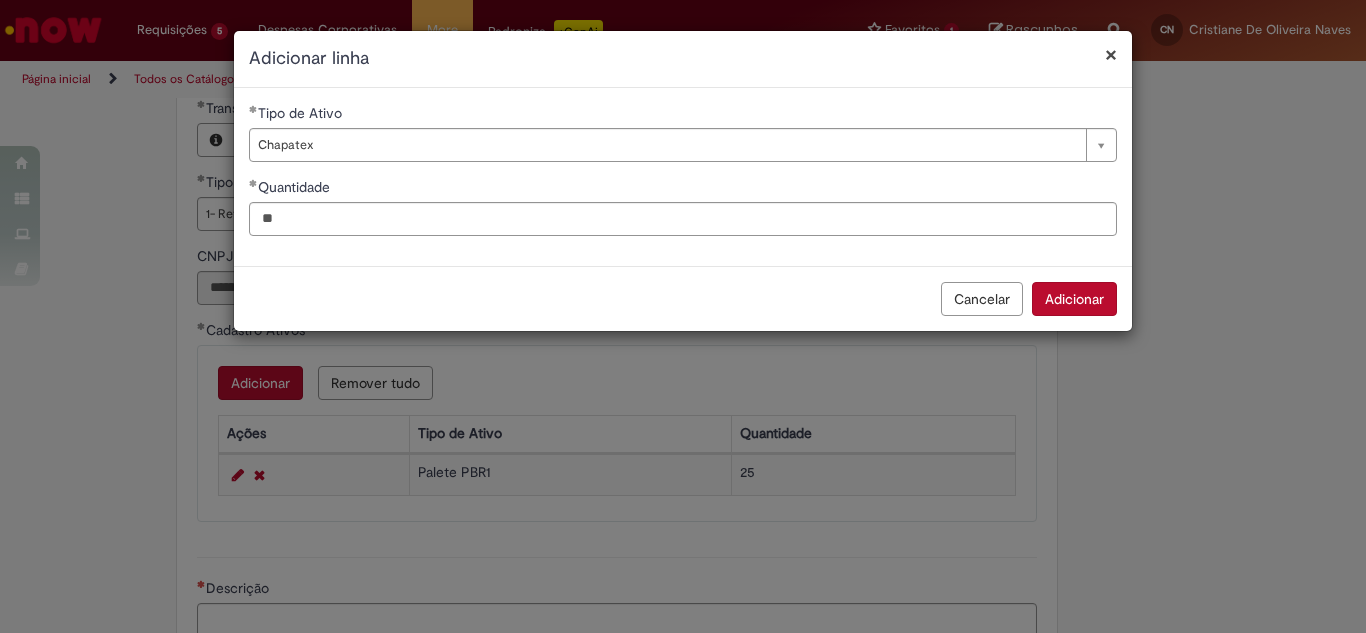 click on "Adicionar" at bounding box center (1074, 299) 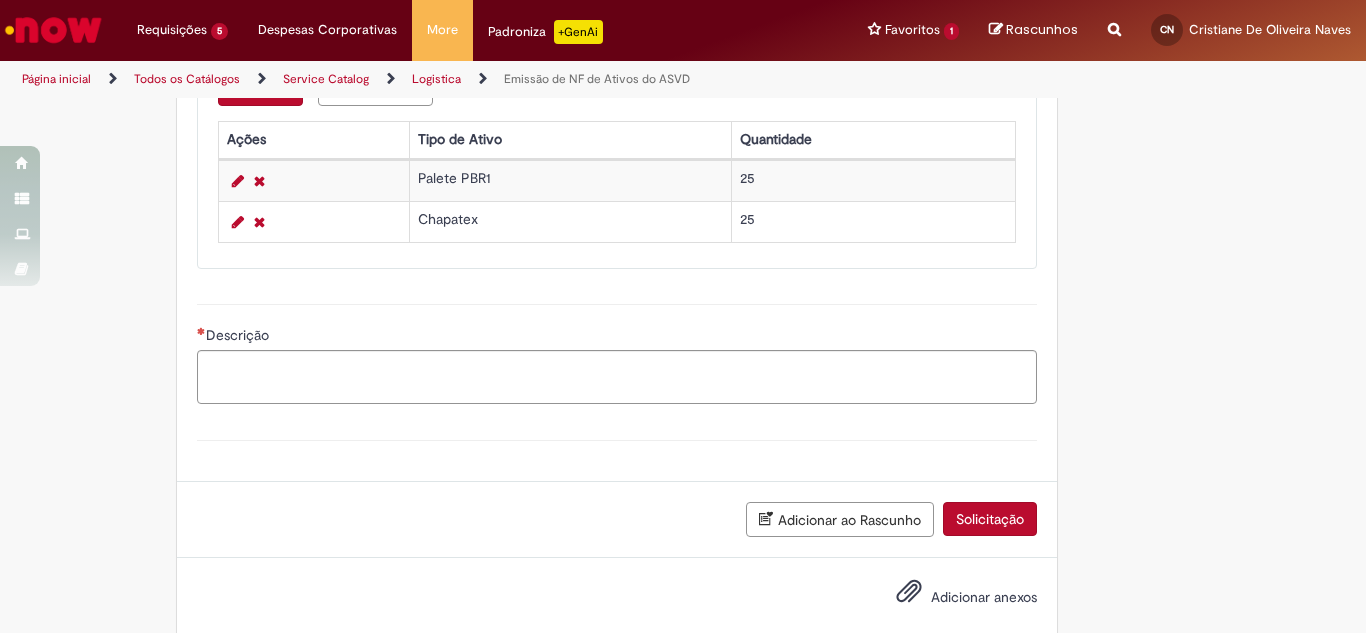 scroll, scrollTop: 1100, scrollLeft: 0, axis: vertical 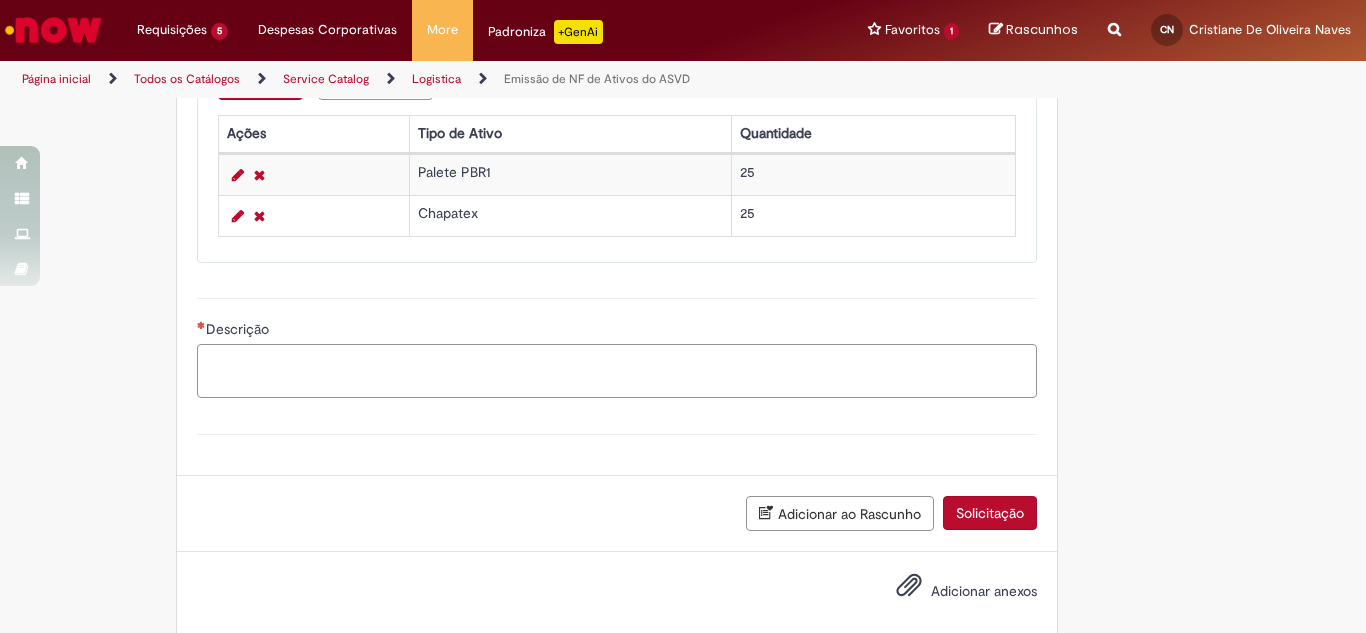 click on "Descrição" at bounding box center (617, 371) 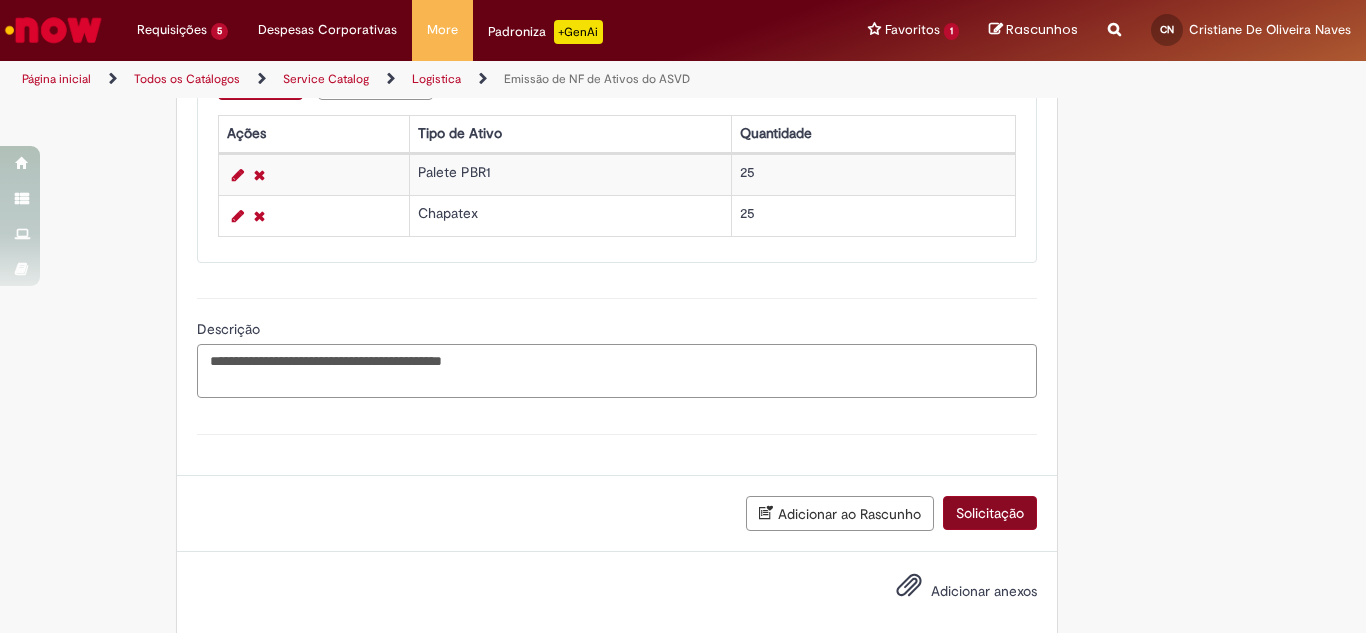 type on "**********" 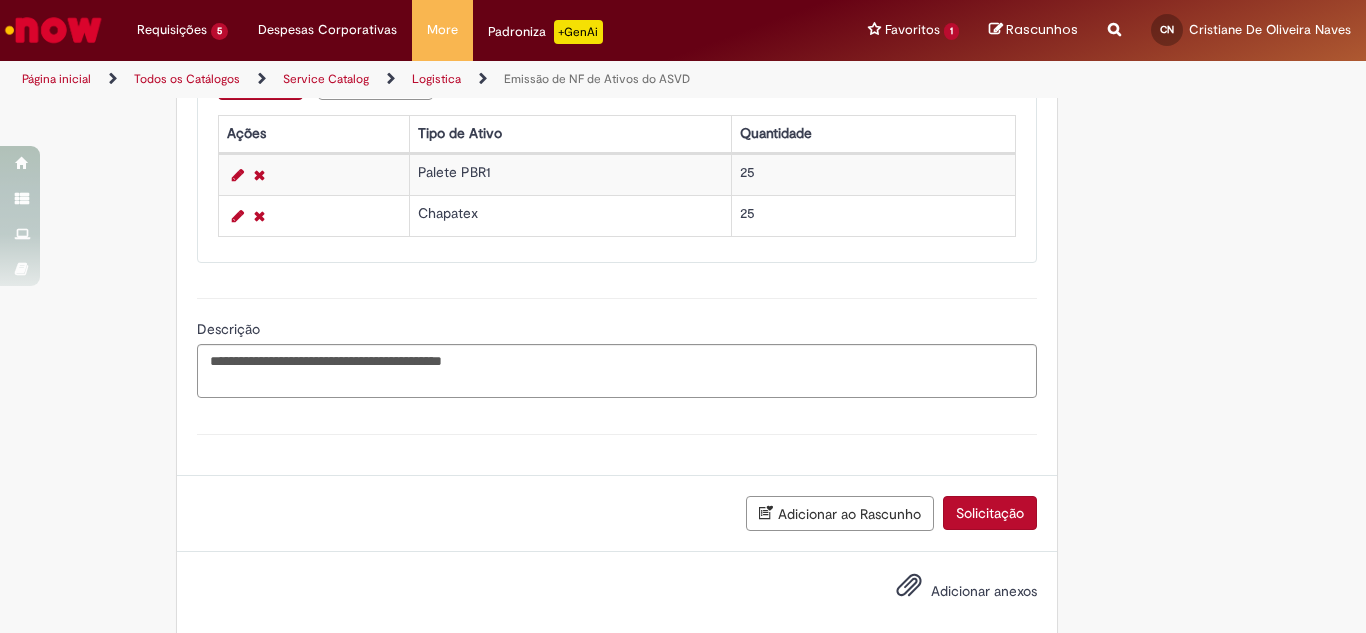click on "Solicitação" at bounding box center [990, 513] 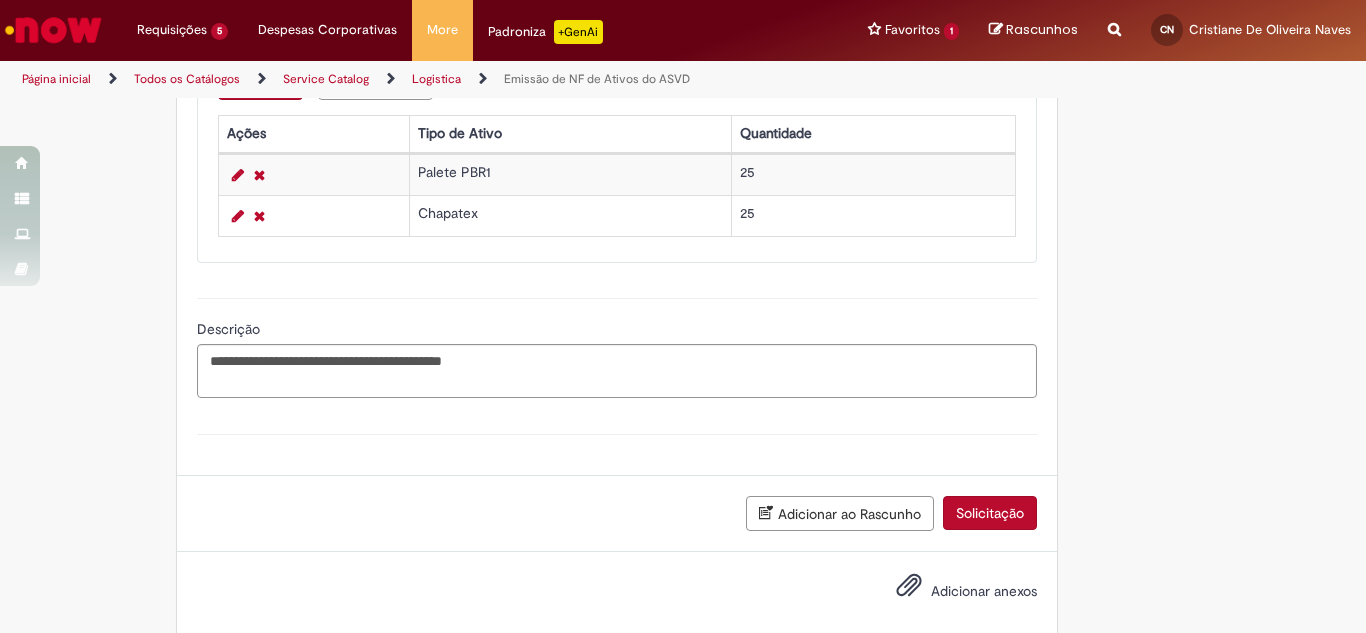 scroll, scrollTop: 1082, scrollLeft: 0, axis: vertical 